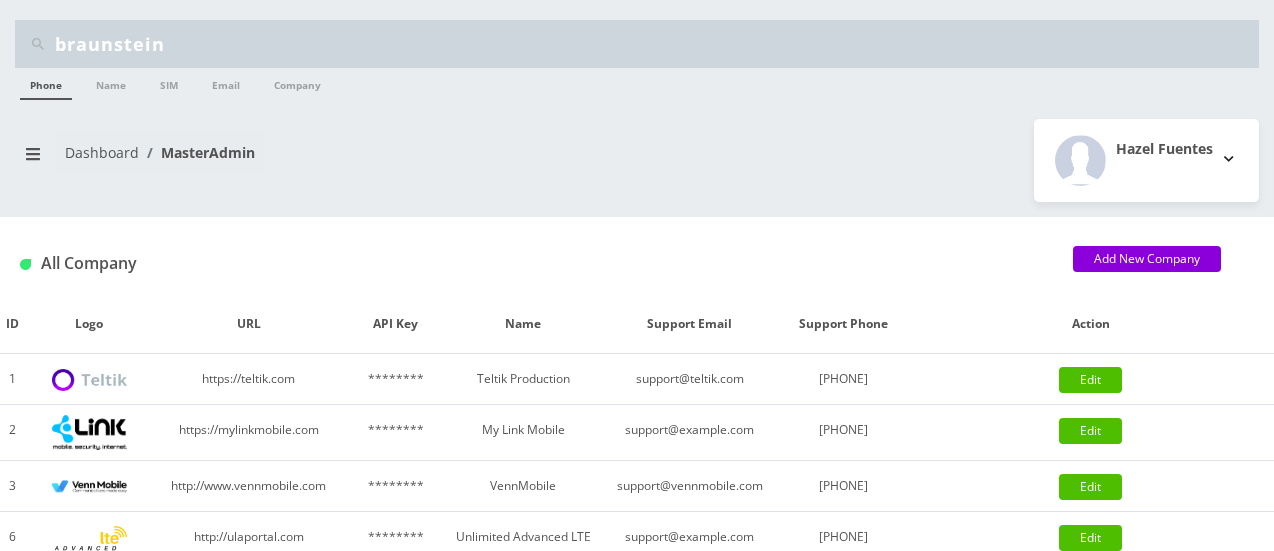 scroll, scrollTop: 0, scrollLeft: 0, axis: both 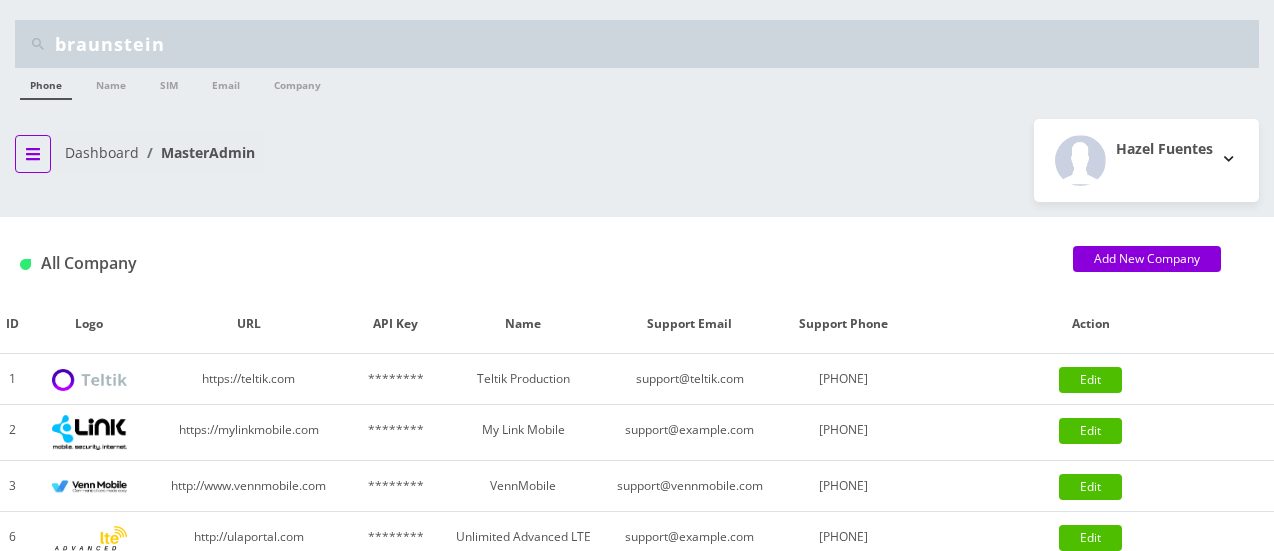click at bounding box center [33, 154] 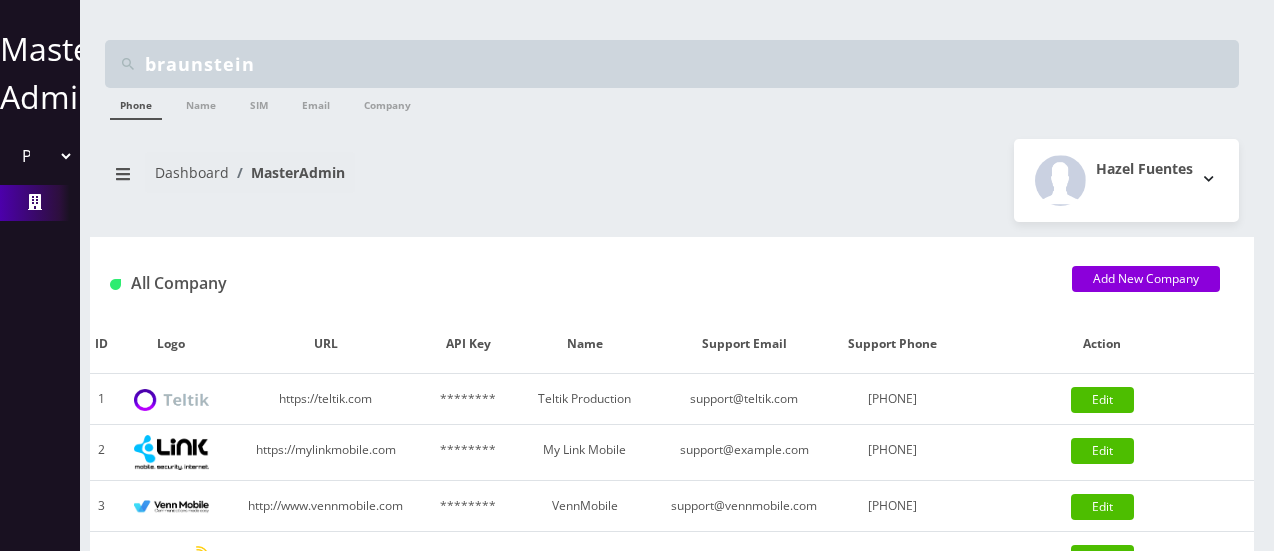 click on "Please select a Company
Teltik Production
My Link Mobile
VennMobile
Unlimited Advanced LTE
Rexing Inc
DeafCell LLC
OneTouch GPS
Diamond Wireless LLC
All Choice Connect
Amcest Corp
IoT
Shluchim Assist
ConnectED Mobile
Innovative Communications
Home Away Secure SIM Call" at bounding box center (40, 156) 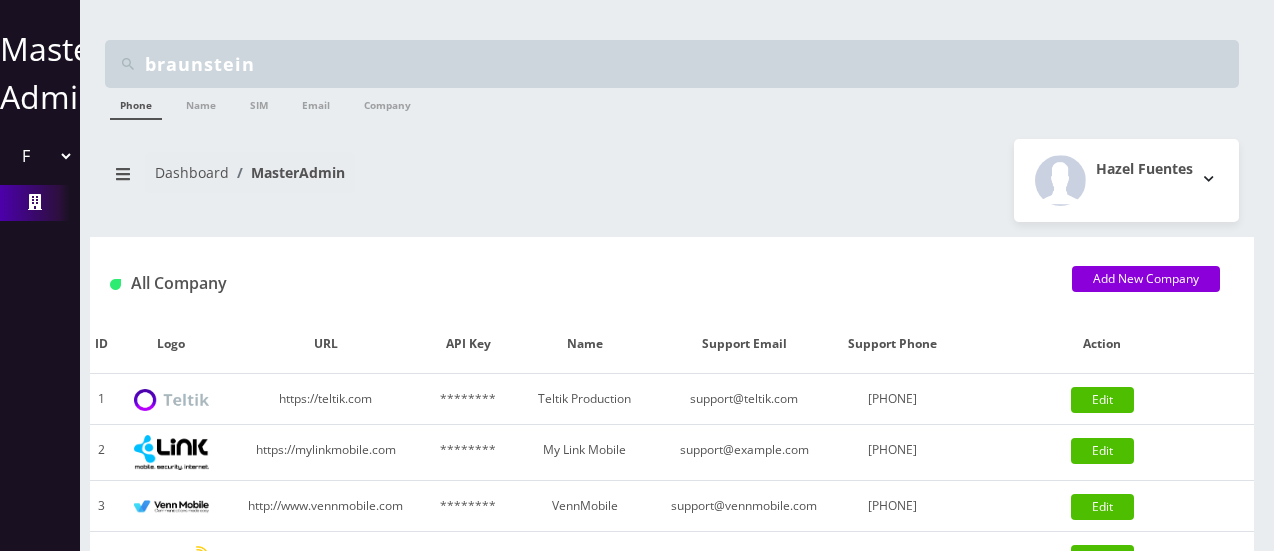 click on "Please select a Company
Teltik Production
My Link Mobile
VennMobile
Unlimited Advanced LTE
Rexing Inc
DeafCell LLC
OneTouch GPS
Diamond Wireless LLC
All Choice Connect
Amcest Corp
IoT
Shluchim Assist
ConnectED Mobile
Innovative Communications
Home Away Secure SIM Call" at bounding box center (40, 156) 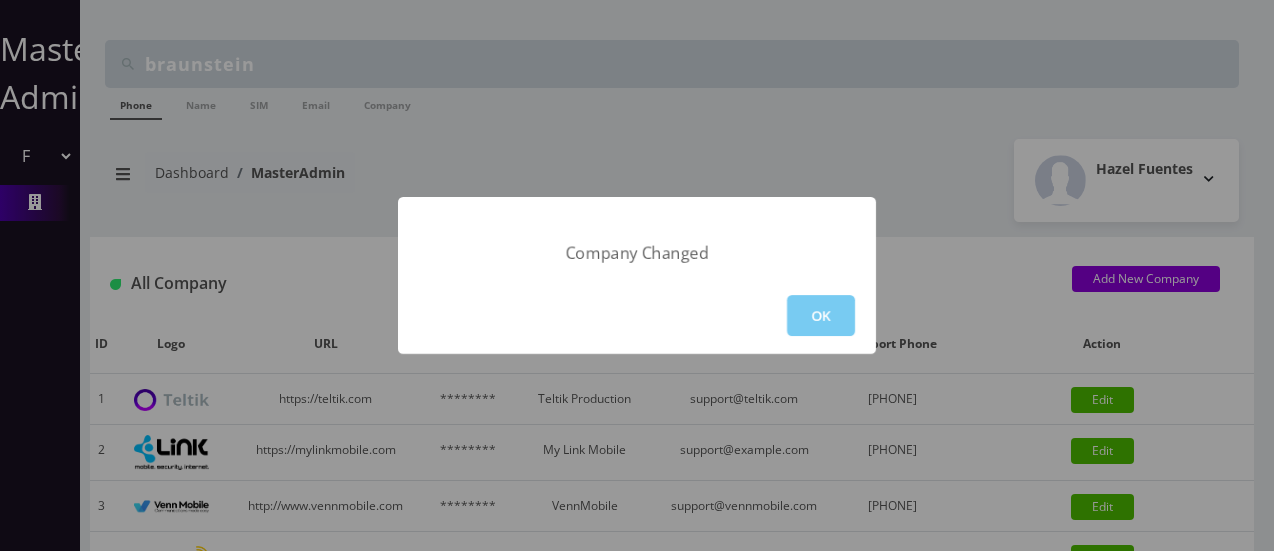 click on "OK" at bounding box center (821, 315) 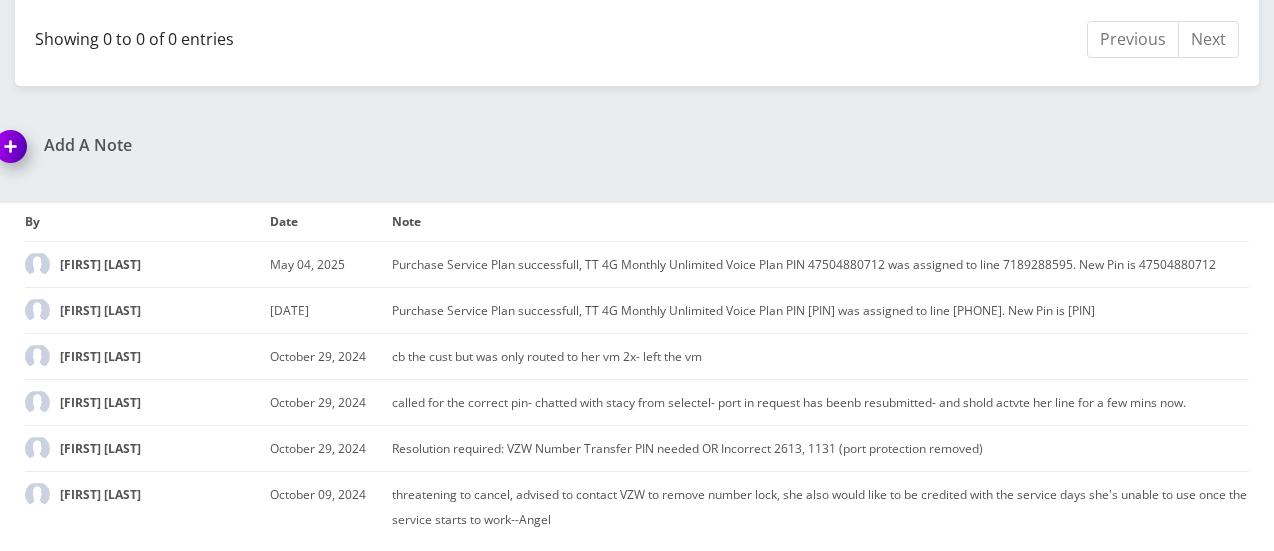 scroll, scrollTop: 0, scrollLeft: 0, axis: both 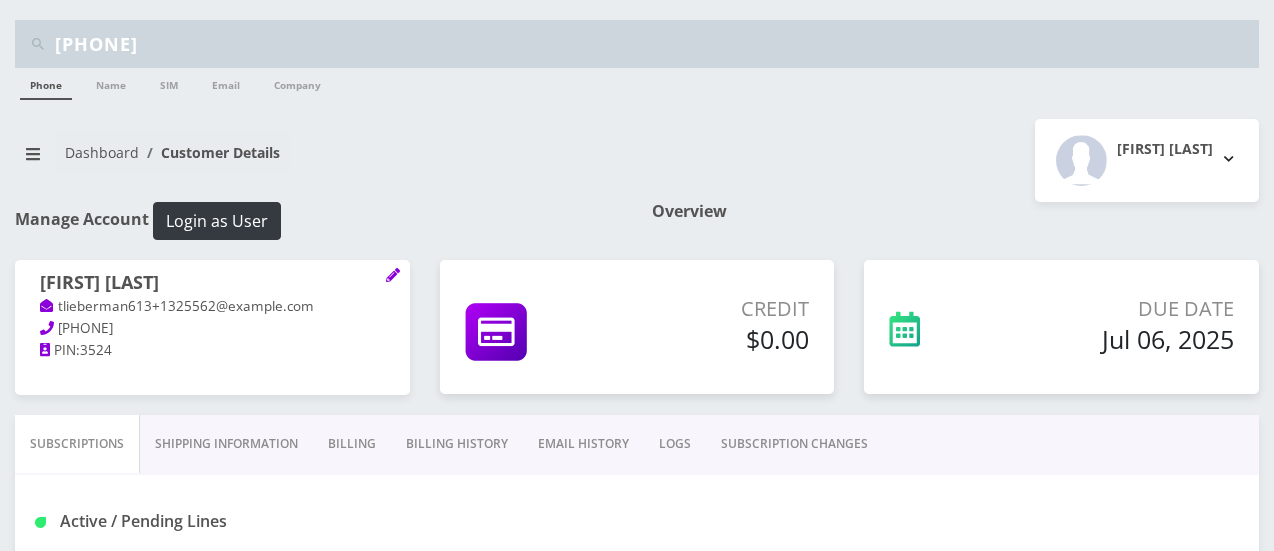 drag, startPoint x: 184, startPoint y: 31, endPoint x: 0, endPoint y: 2, distance: 186.2713 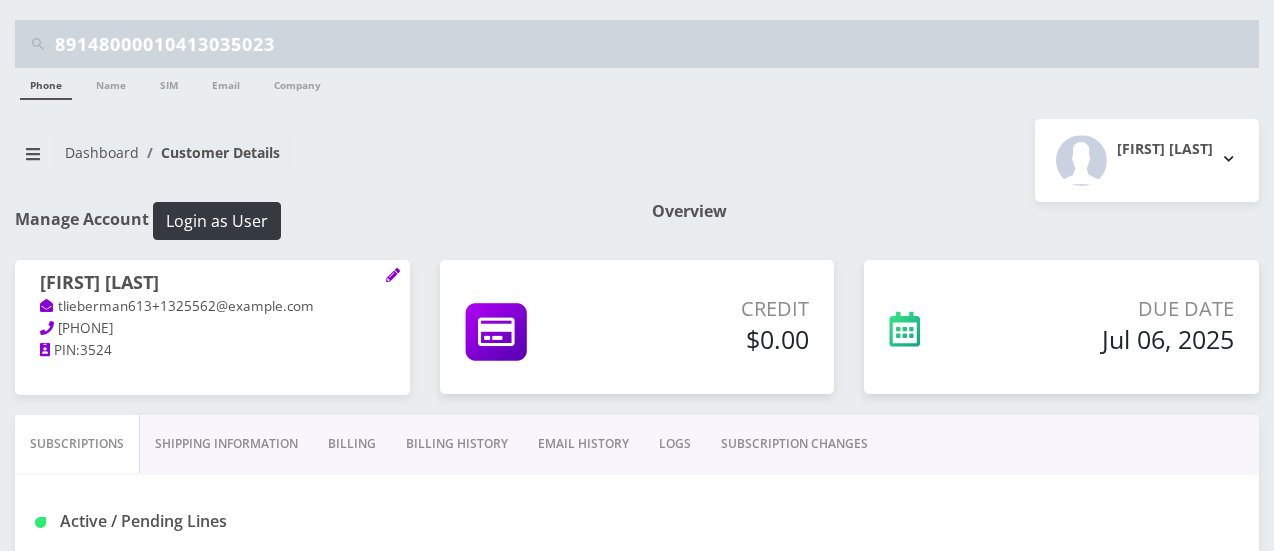 type on "89148000010413035023" 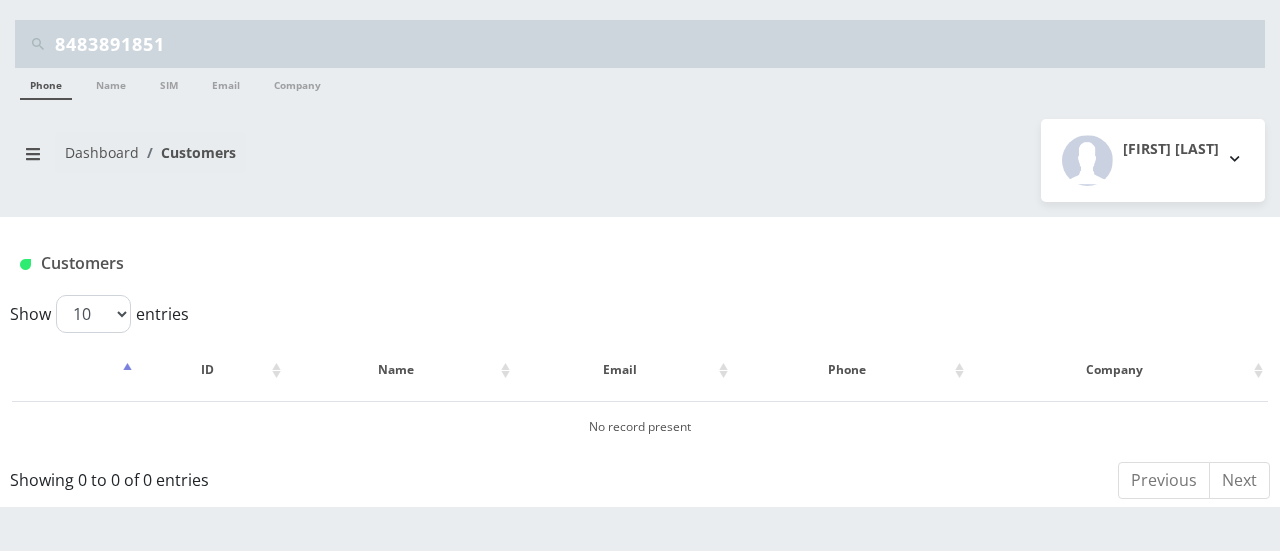 scroll, scrollTop: 0, scrollLeft: 0, axis: both 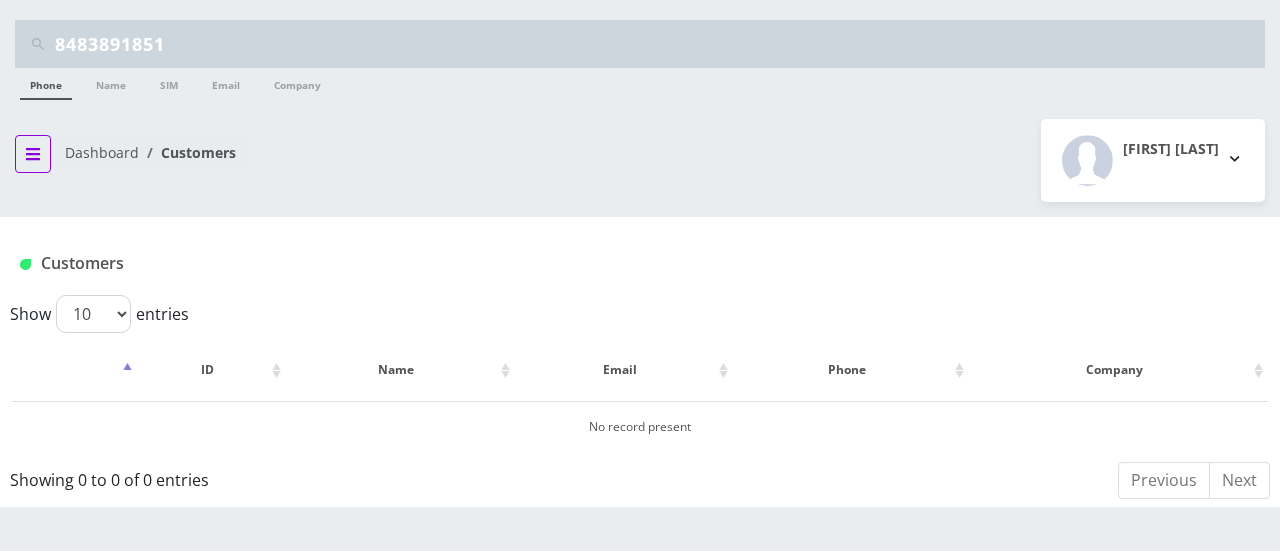 click at bounding box center [33, 154] 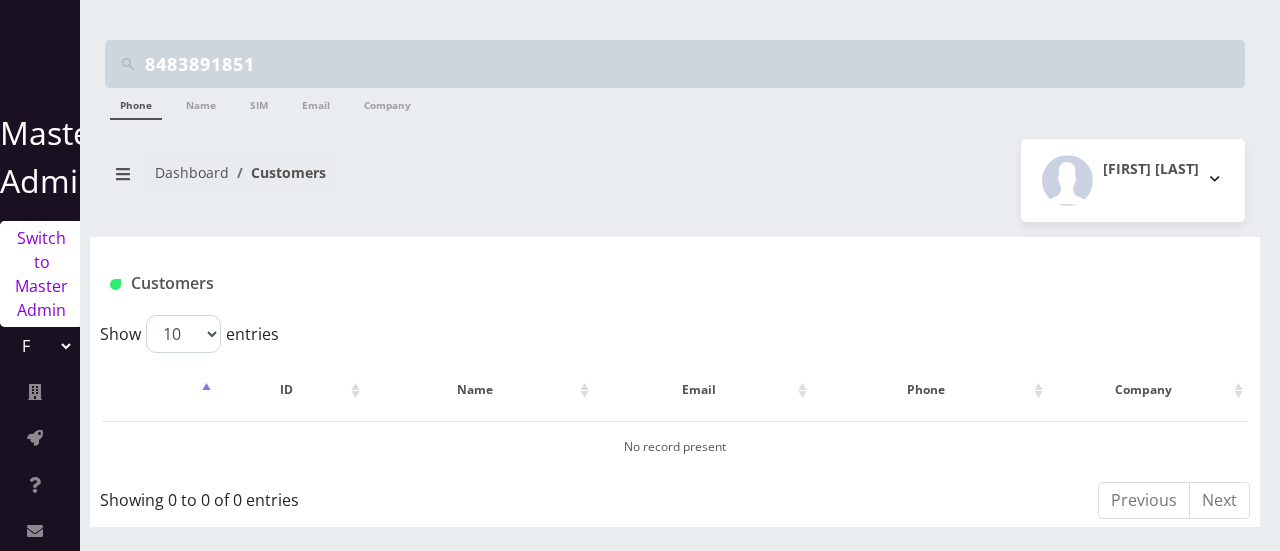 click on "Switch to Master Admin" at bounding box center (41, 274) 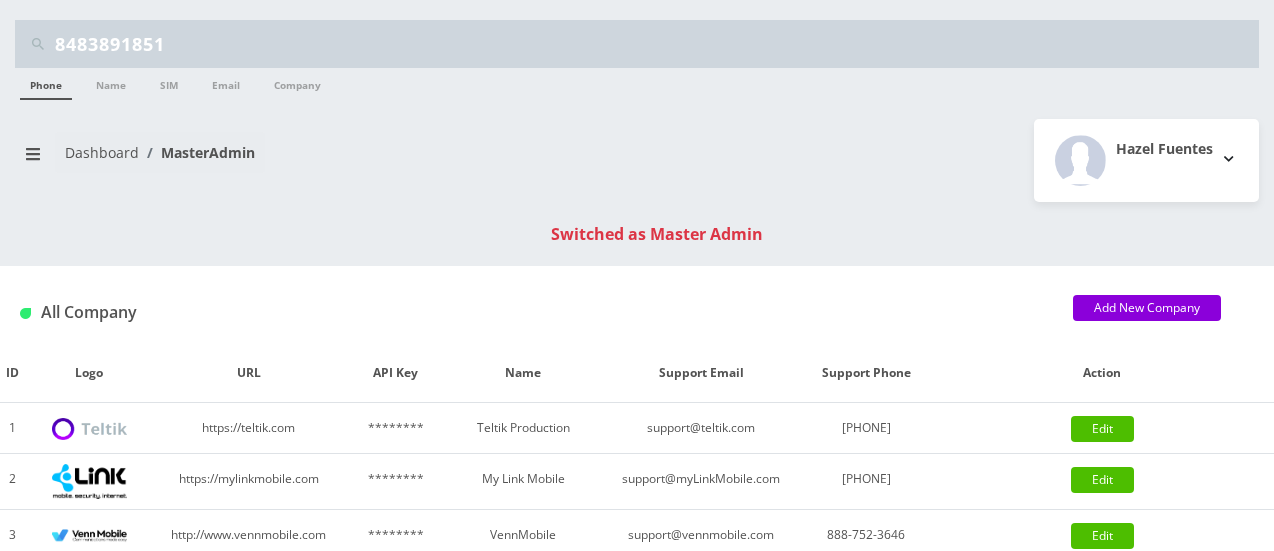 scroll, scrollTop: 0, scrollLeft: 0, axis: both 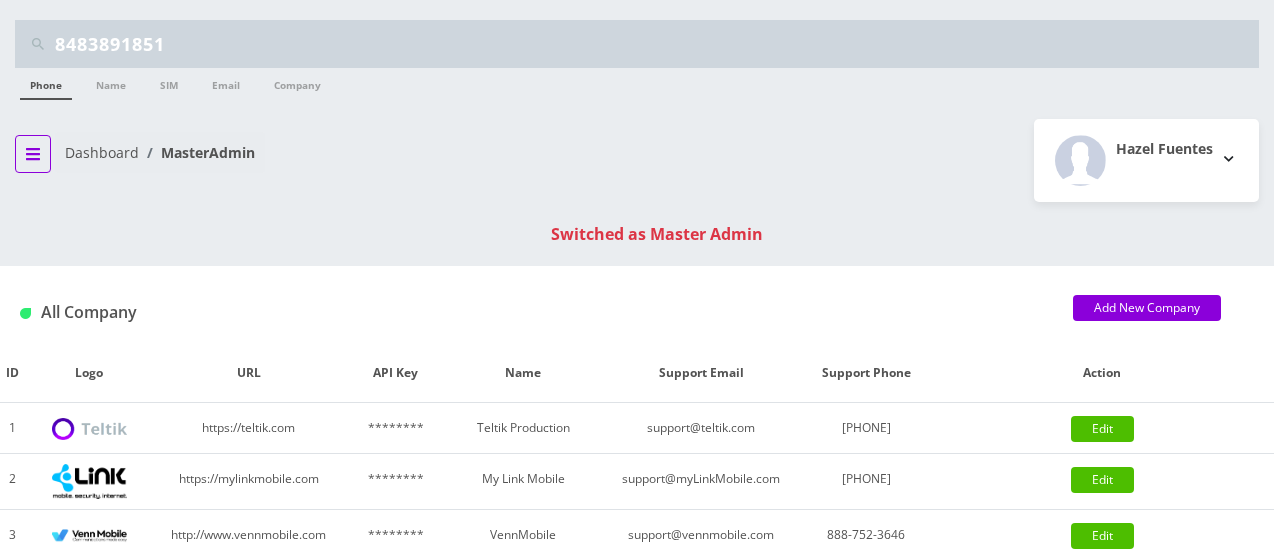 click at bounding box center [33, 154] 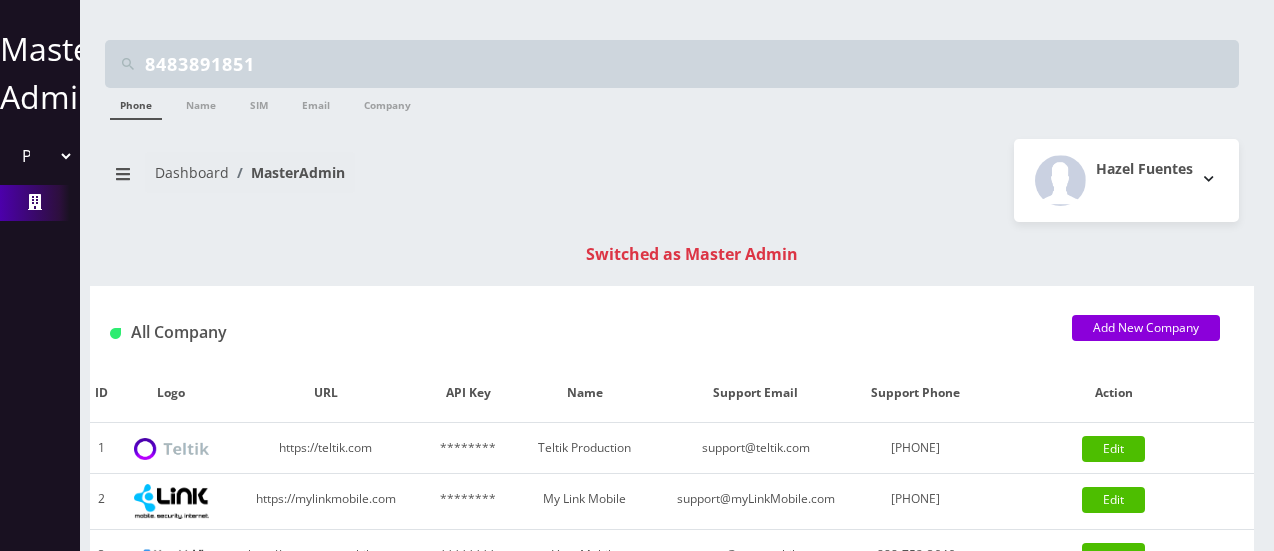 click on "Please select a Company
Teltik Production
My Link Mobile
VennMobile
Unlimited Advanced LTE
Rexing Inc
DeafCell LLC
OneTouch GPS
Diamond Wireless LLC
All Choice Connect
Amcest Corp
IoT
Shluchim Assist
ConnectED Mobile
Innovative Communications
Home Away Secure SIM Call" at bounding box center (40, 156) 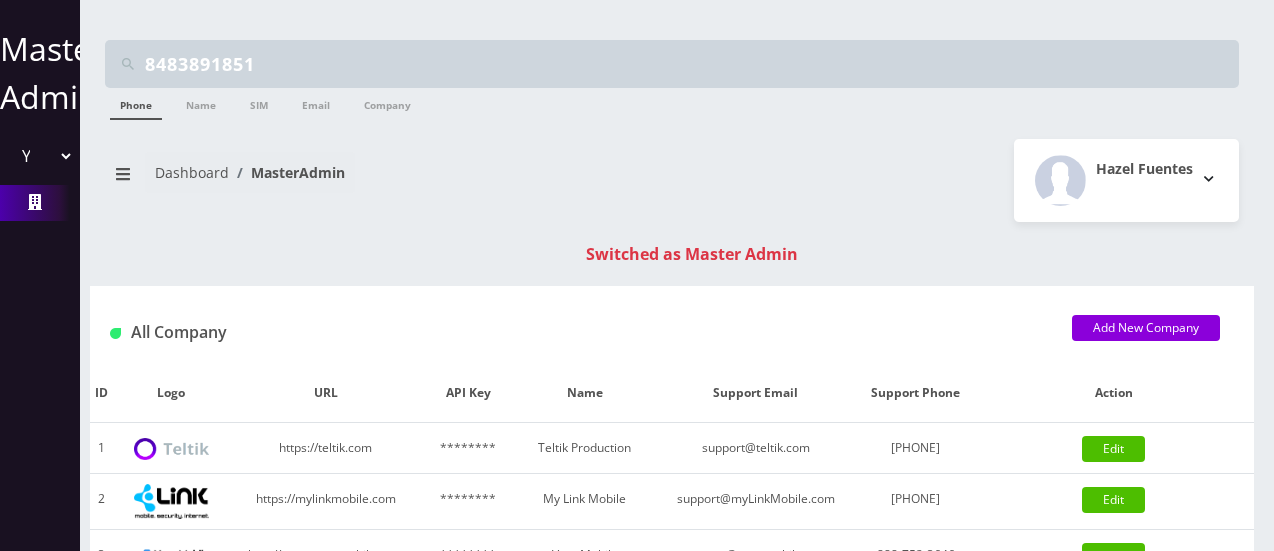 click on "Please select a Company
Teltik Production
My Link Mobile
VennMobile
Unlimited Advanced LTE
Rexing Inc
DeafCell LLC
OneTouch GPS
Diamond Wireless LLC
All Choice Connect
Amcest Corp
IoT
Shluchim Assist
ConnectED Mobile
Innovative Communications
Home Away Secure SIM Call" at bounding box center [40, 156] 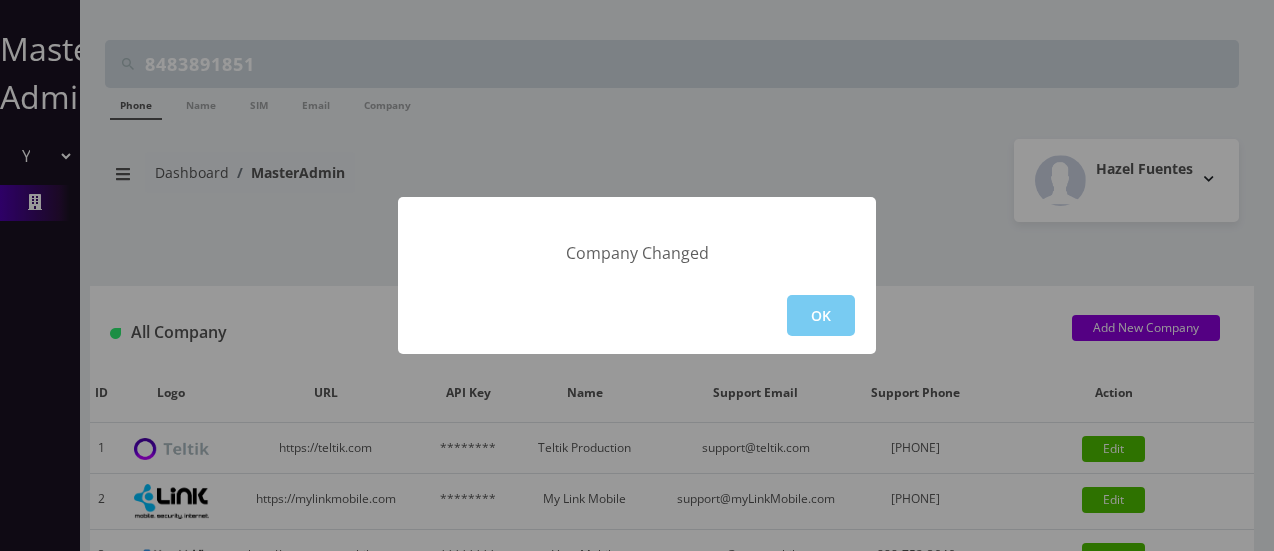 click on "OK" at bounding box center [821, 315] 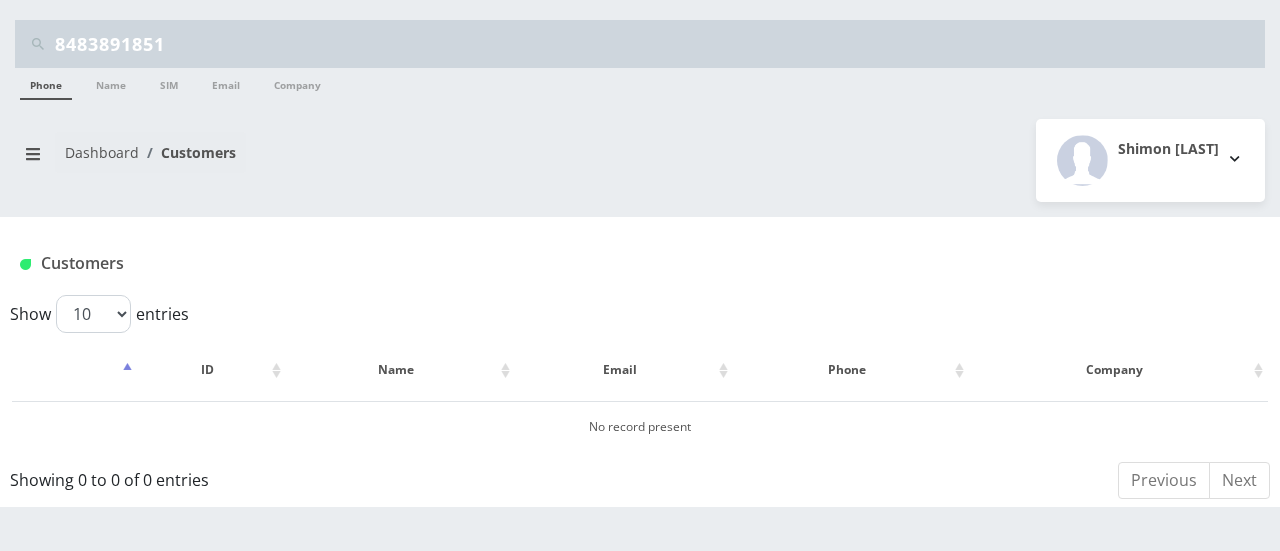 scroll, scrollTop: 0, scrollLeft: 0, axis: both 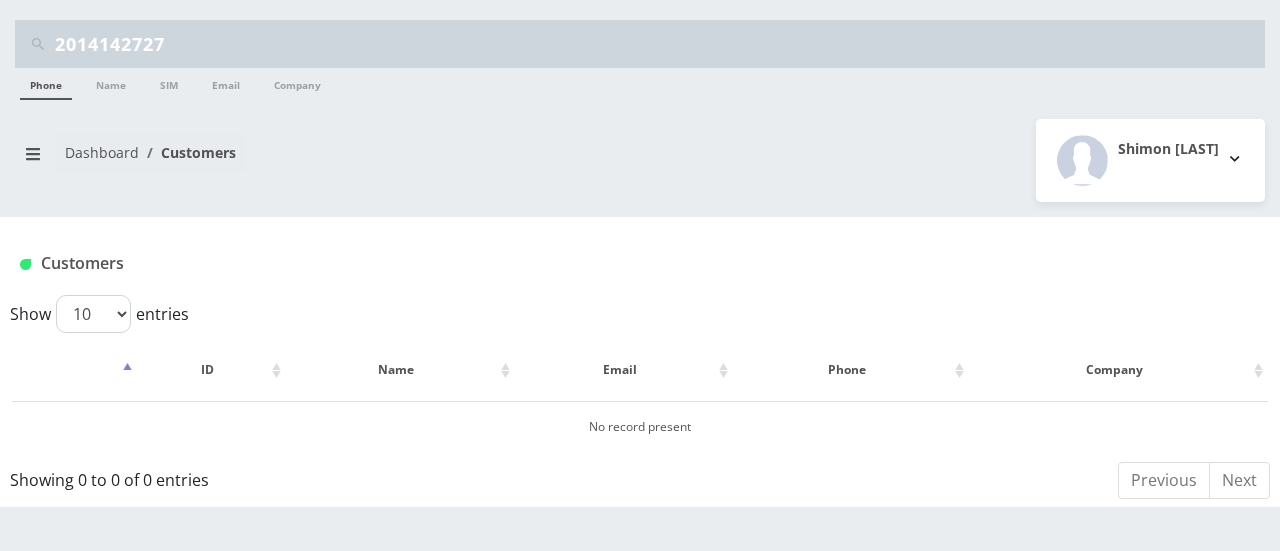 type on "2014142727" 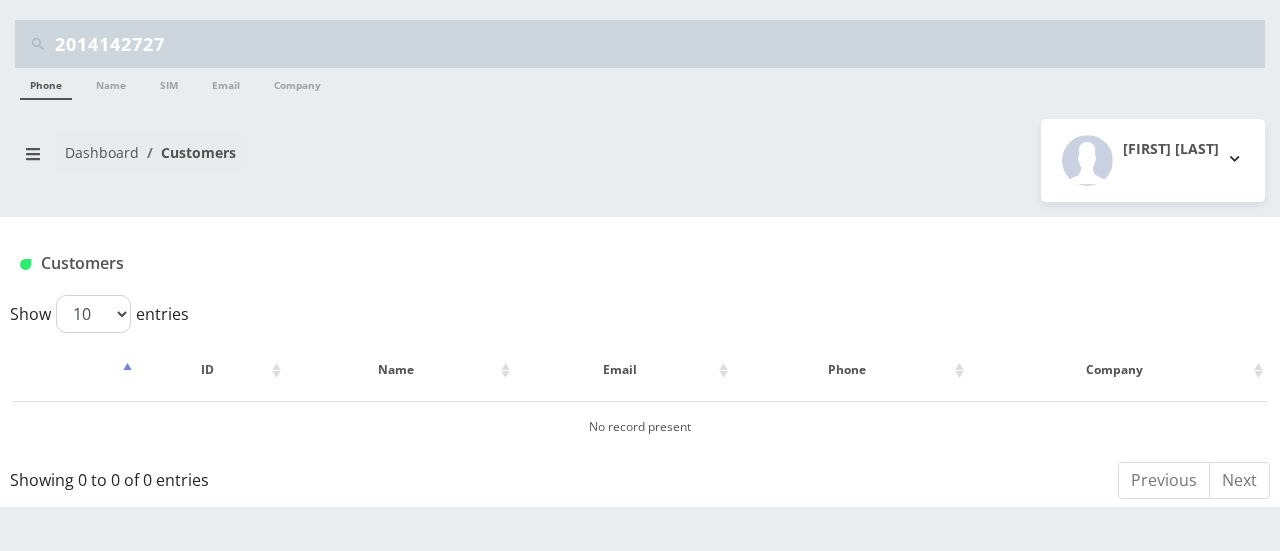 scroll, scrollTop: 0, scrollLeft: 0, axis: both 